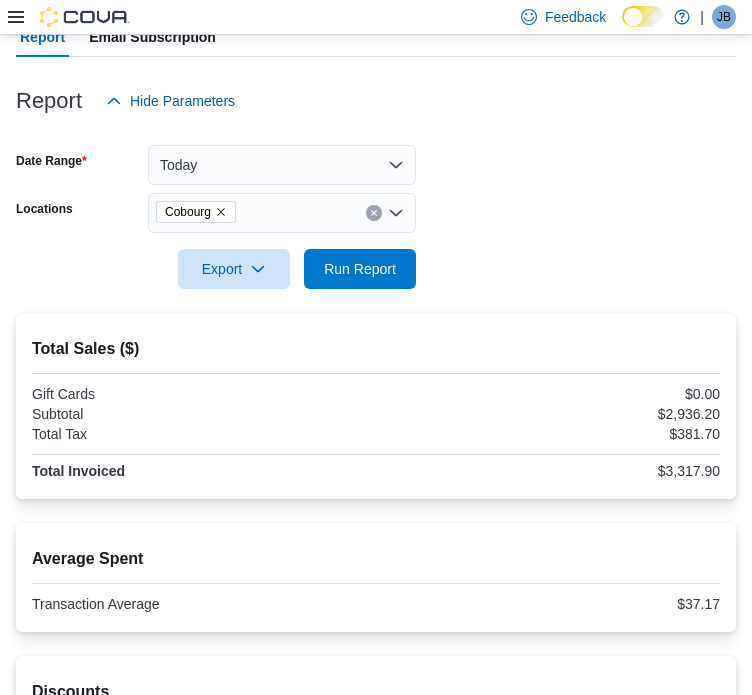scroll, scrollTop: 0, scrollLeft: 0, axis: both 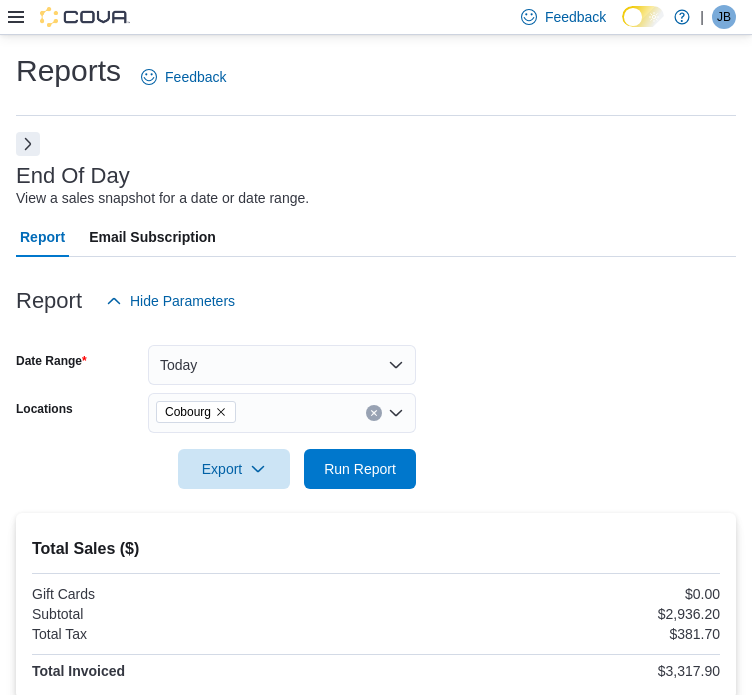 click at bounding box center (69, 17) 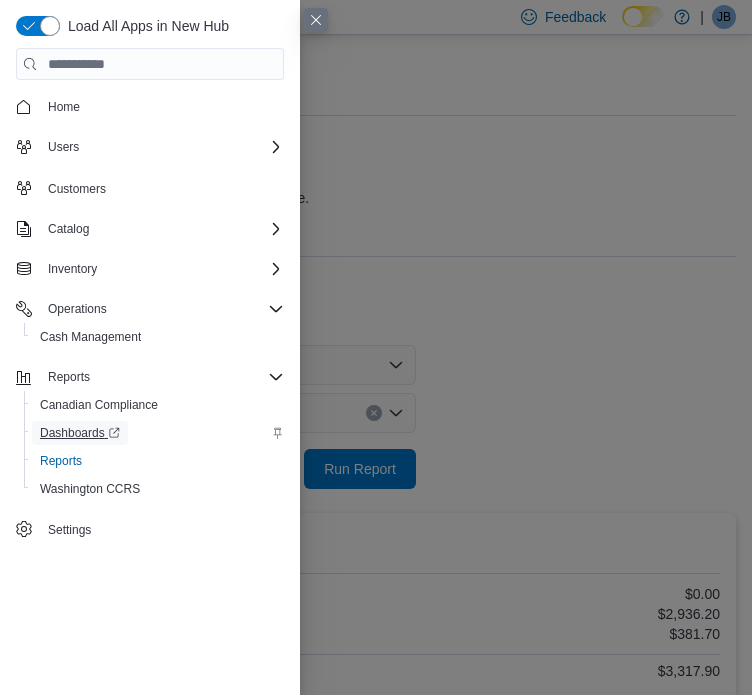 click on "Dashboards" at bounding box center (80, 433) 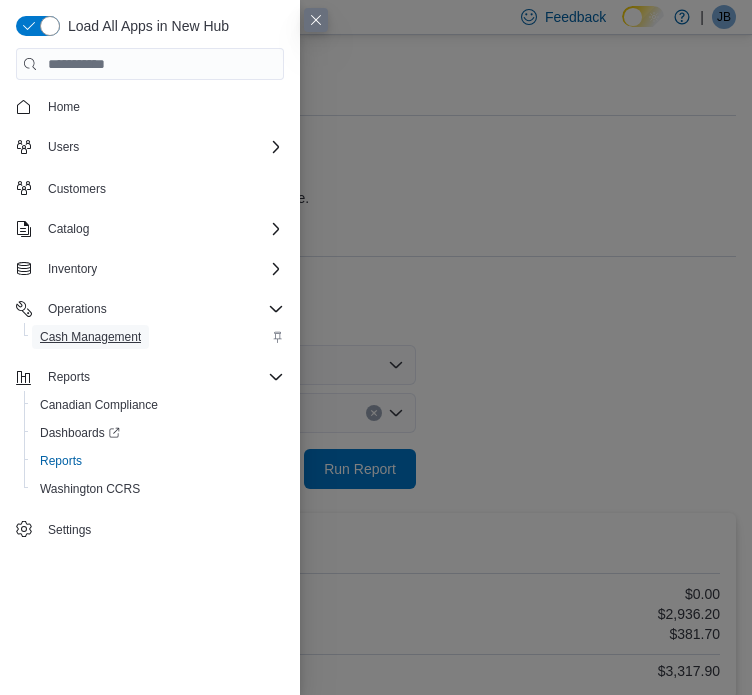 click on "Cash Management" at bounding box center (90, 337) 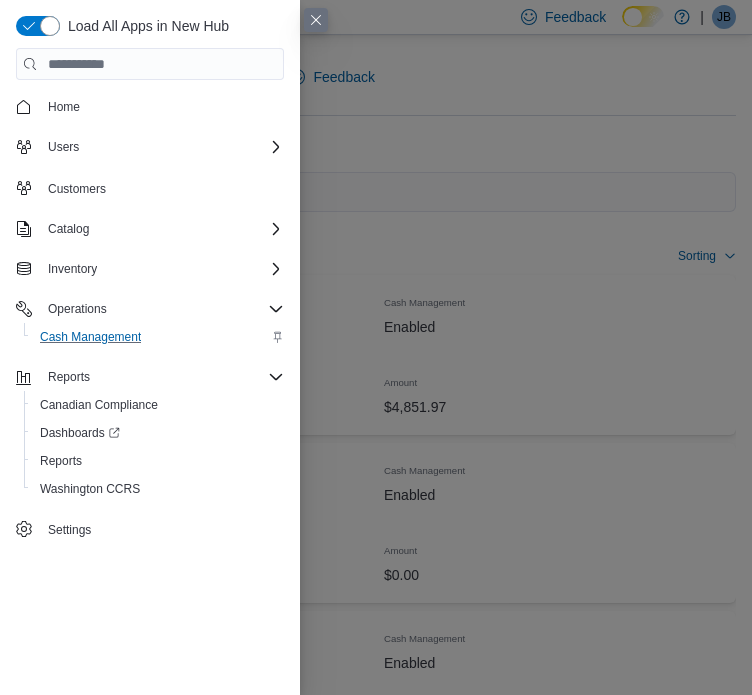click at bounding box center [316, 20] 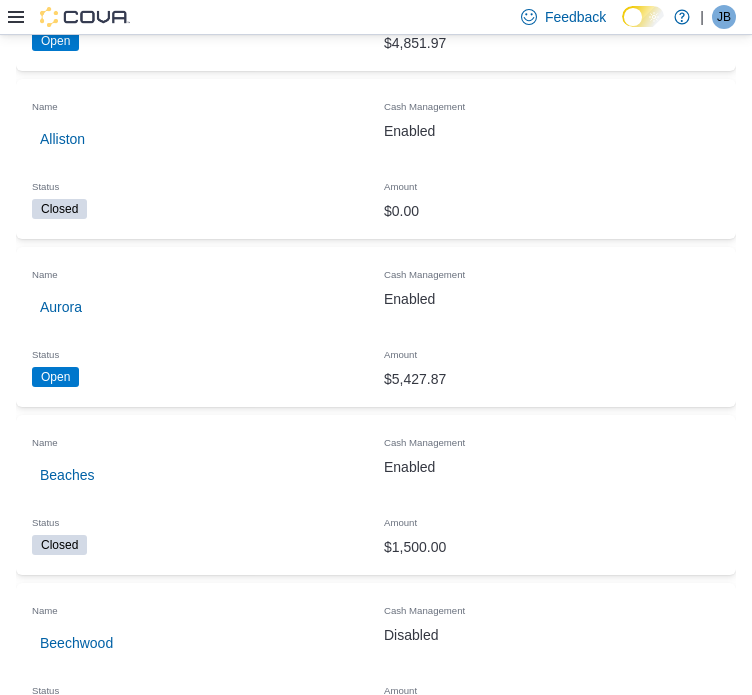 scroll, scrollTop: 400, scrollLeft: 0, axis: vertical 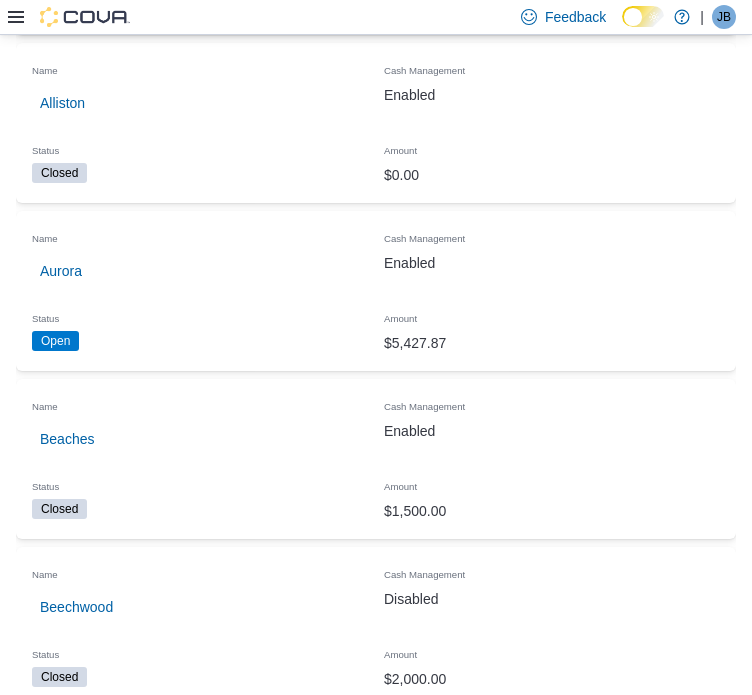 click on "Cobourg" at bounding box center (67, 1783) 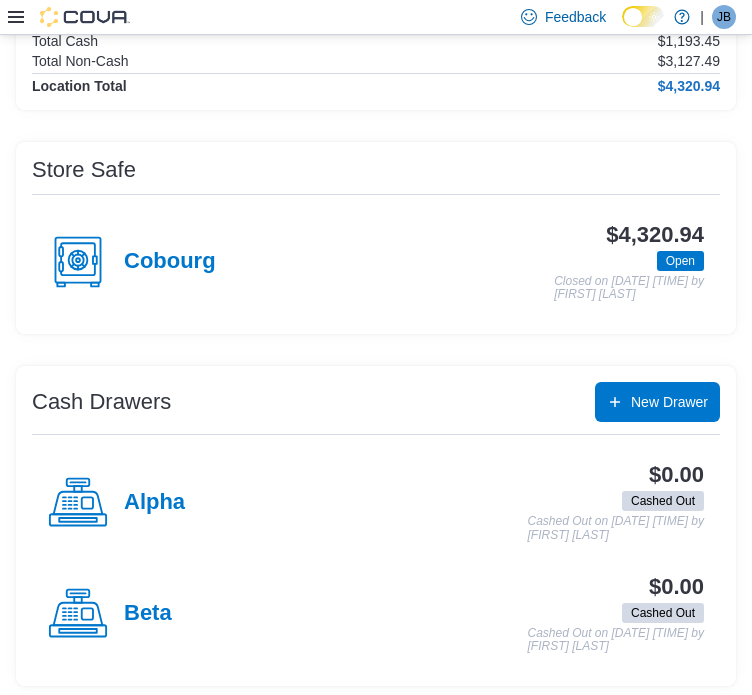 scroll, scrollTop: 221, scrollLeft: 0, axis: vertical 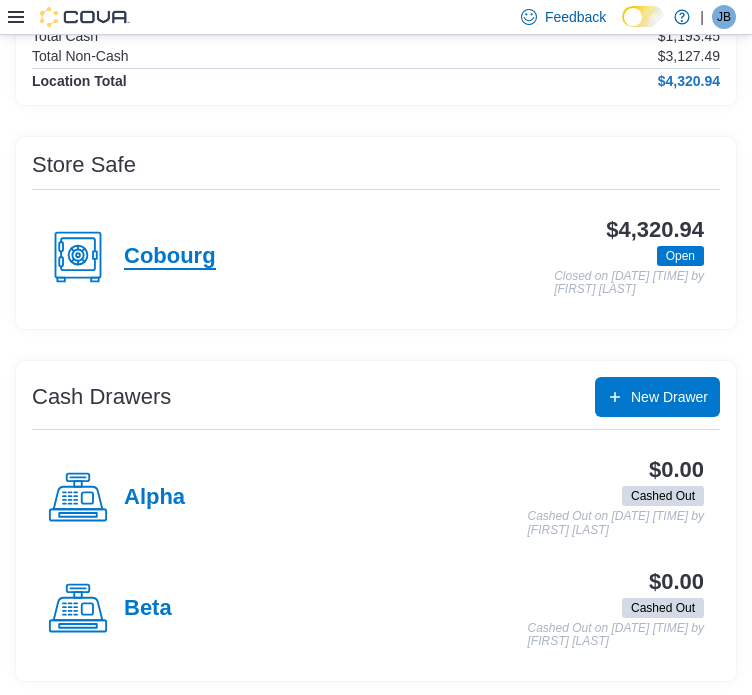 click on "Cobourg" at bounding box center [170, 257] 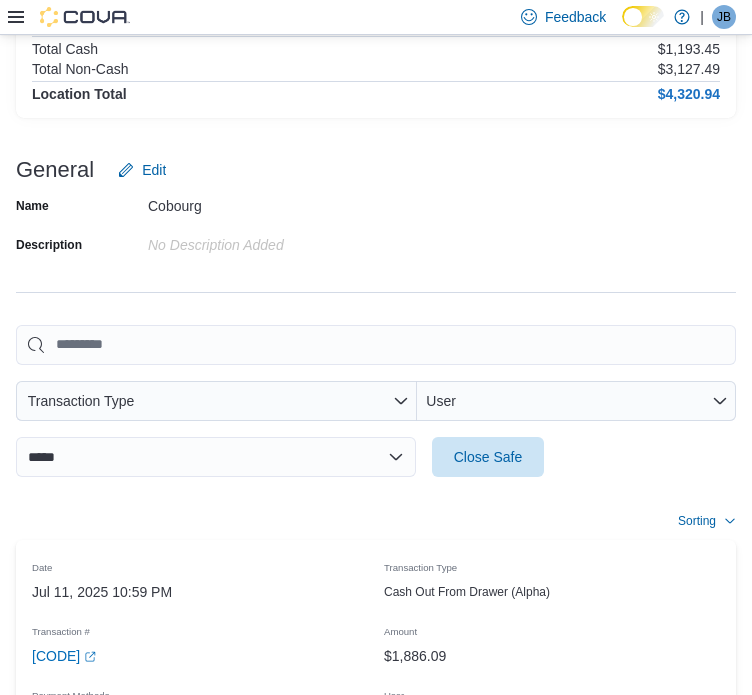 scroll, scrollTop: 85, scrollLeft: 0, axis: vertical 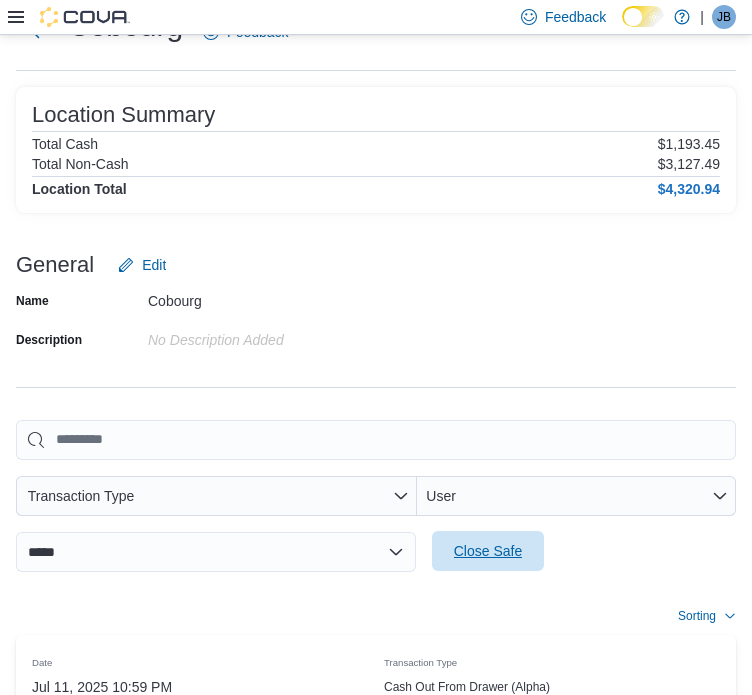 click on "Close Safe" at bounding box center (488, 551) 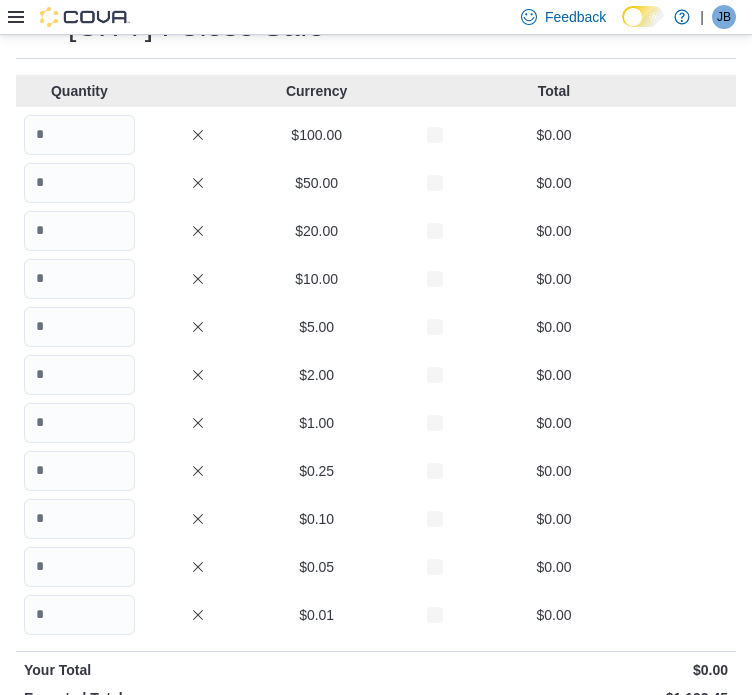 scroll, scrollTop: 0, scrollLeft: 0, axis: both 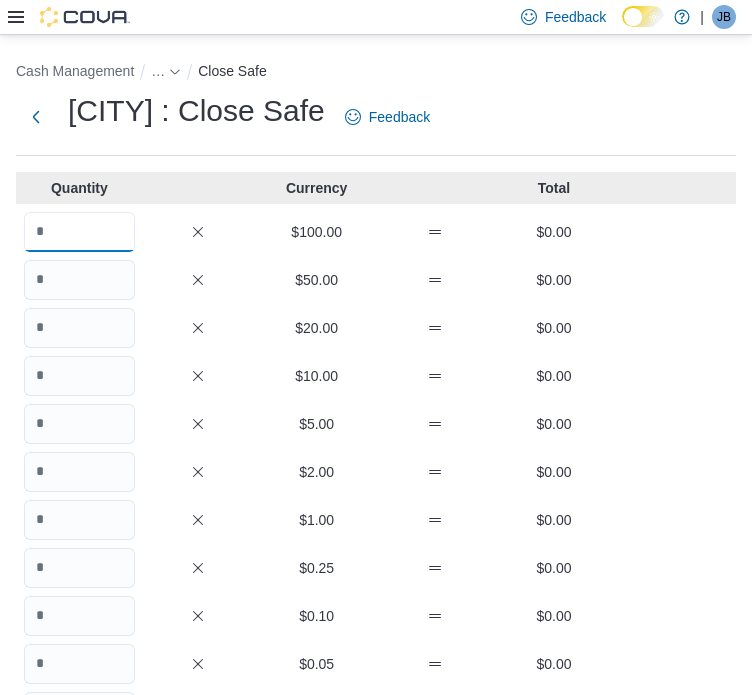 click at bounding box center (79, 232) 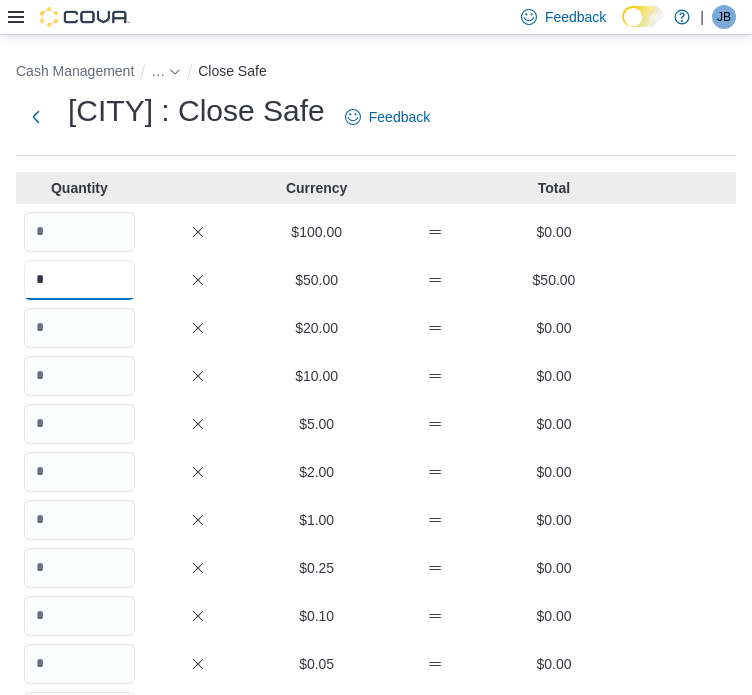 type on "*" 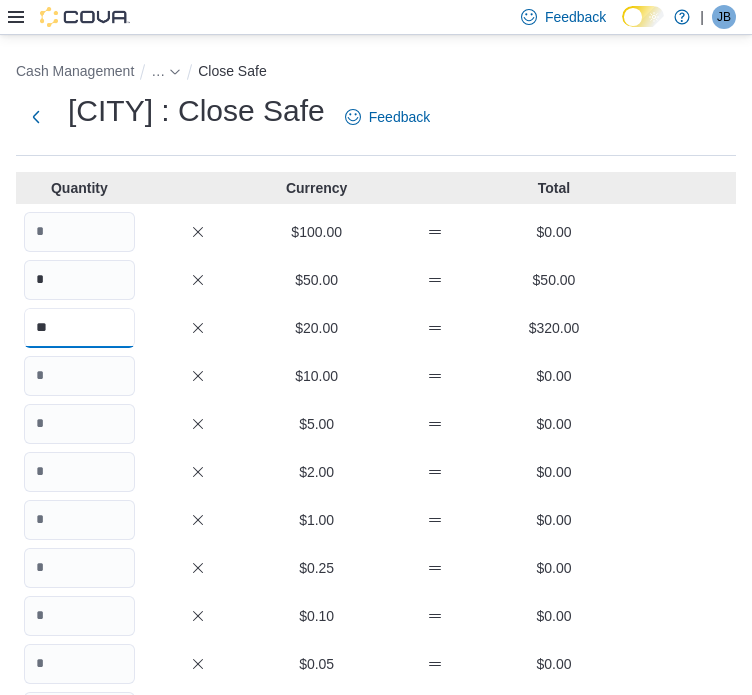 type on "**" 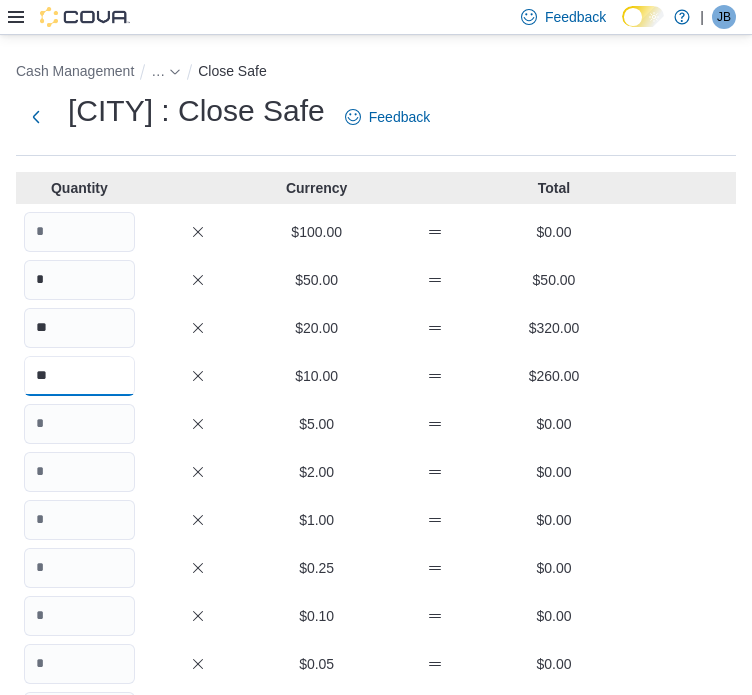 type on "**" 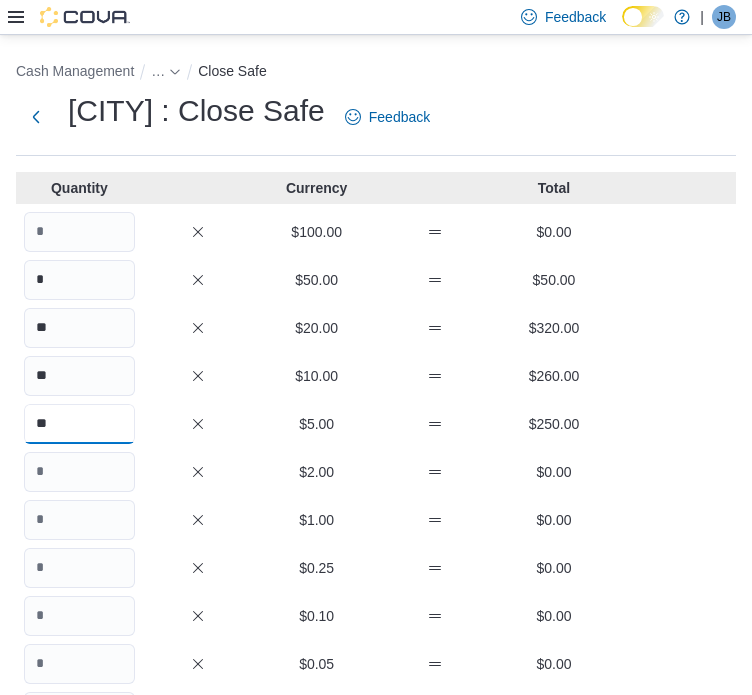 type on "**" 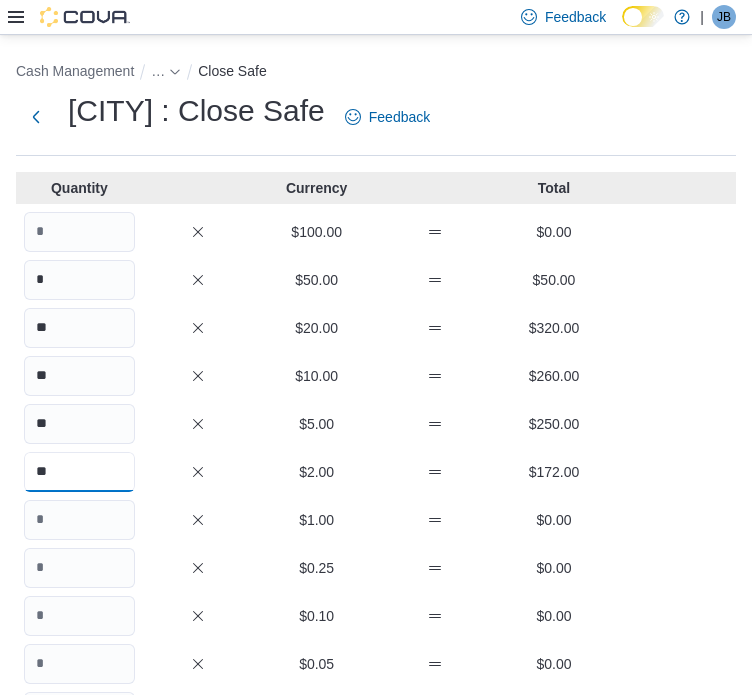 type on "**" 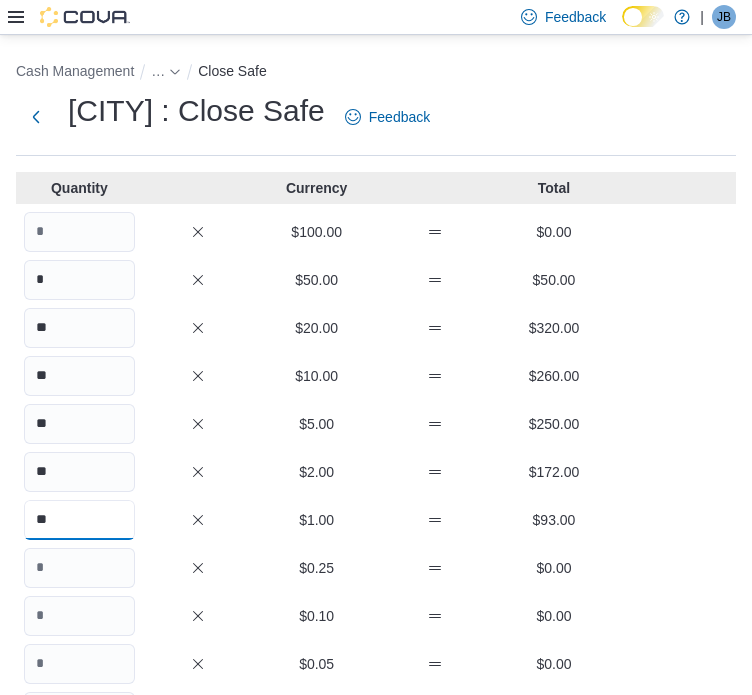 type on "**" 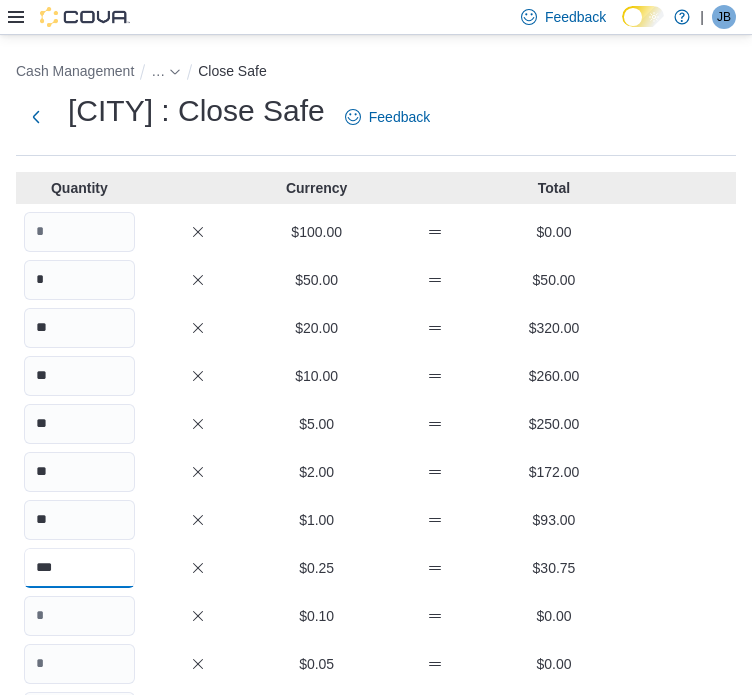 scroll, scrollTop: 0, scrollLeft: 5, axis: horizontal 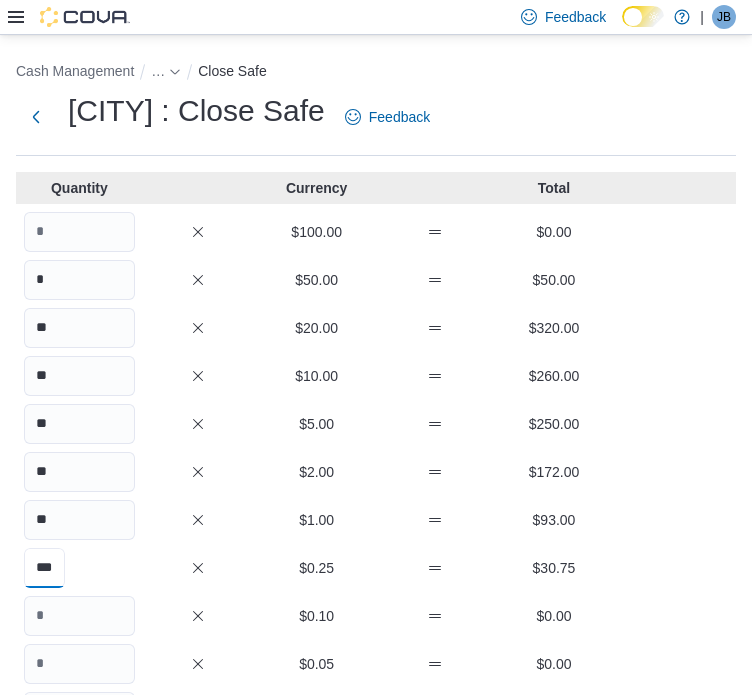 type on "***" 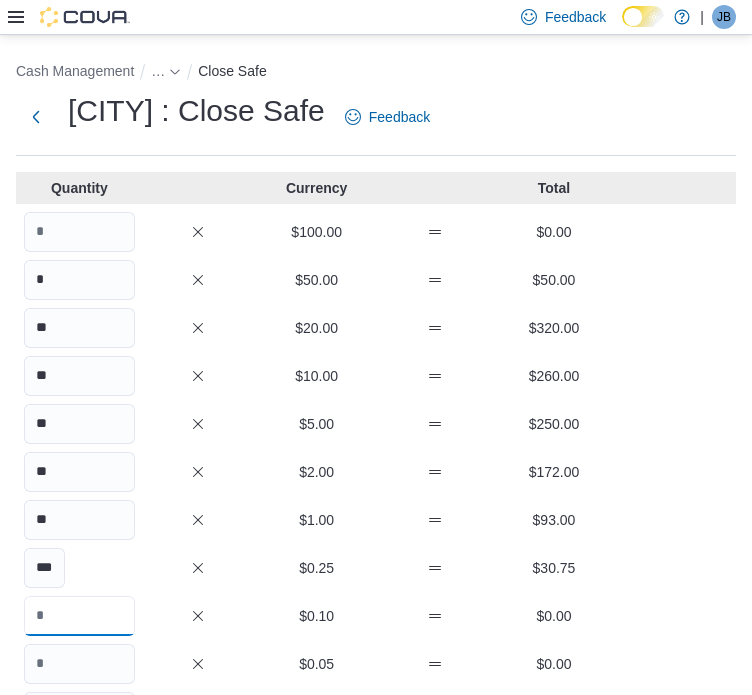 scroll, scrollTop: 0, scrollLeft: 0, axis: both 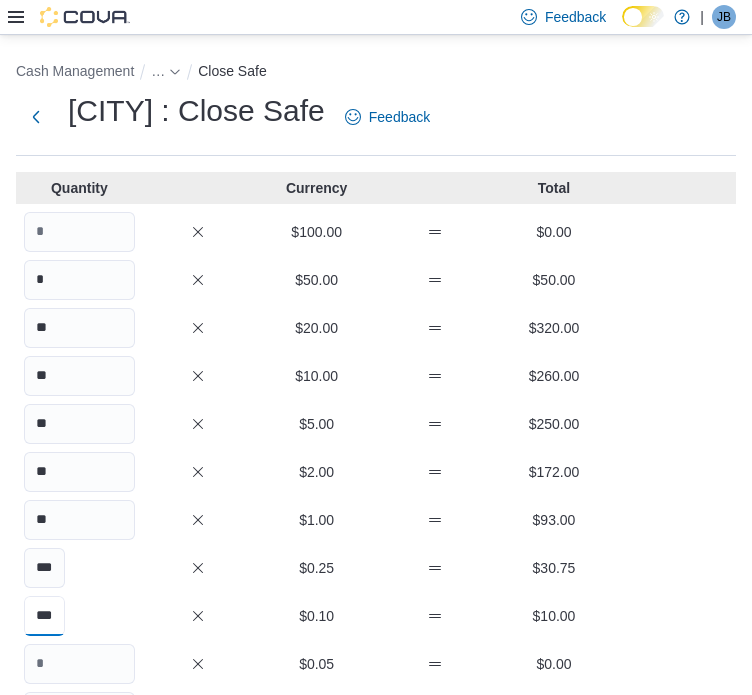 type on "***" 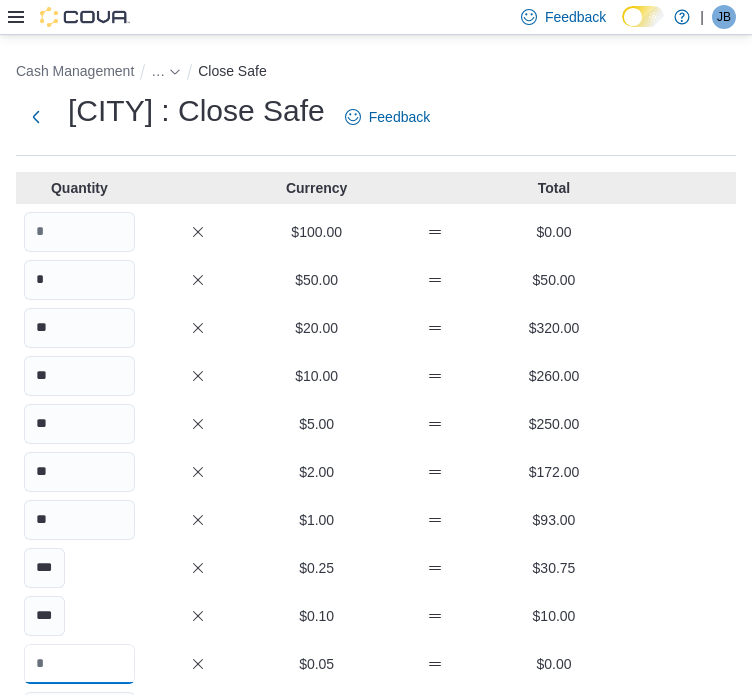 scroll, scrollTop: 0, scrollLeft: 0, axis: both 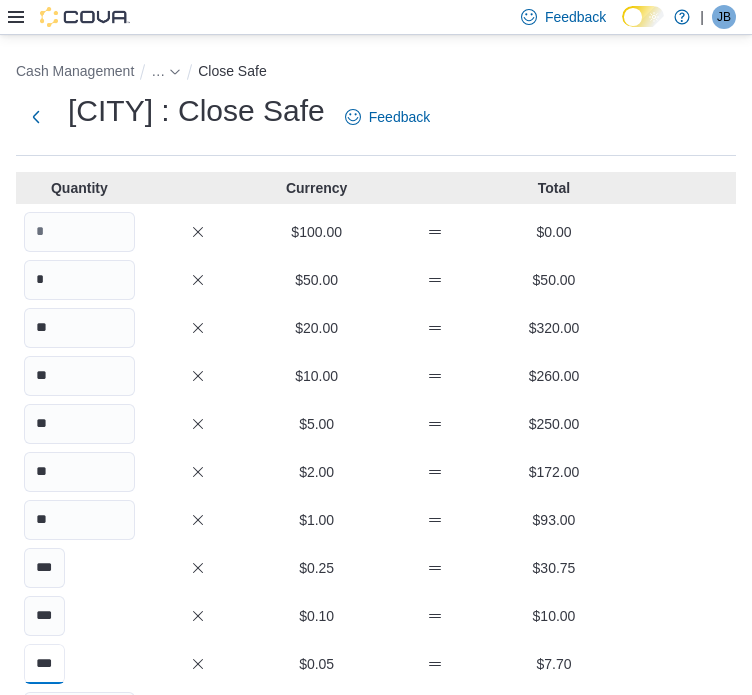 type on "***" 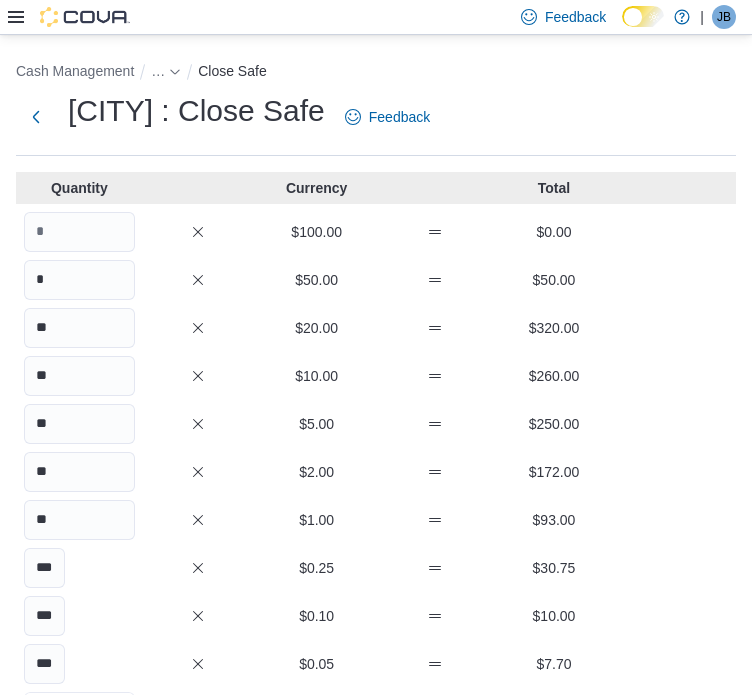 scroll, scrollTop: 0, scrollLeft: 0, axis: both 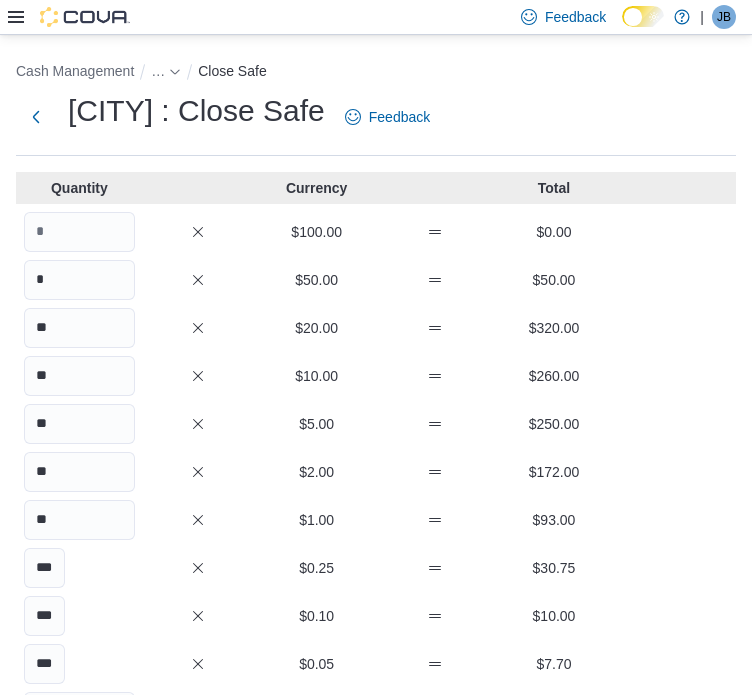 click at bounding box center [287, 1077] 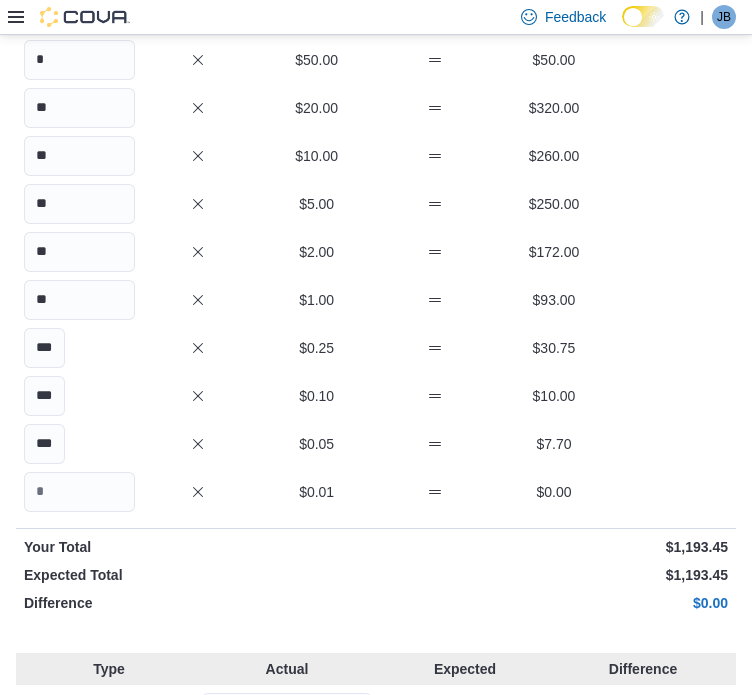 scroll, scrollTop: 222, scrollLeft: 0, axis: vertical 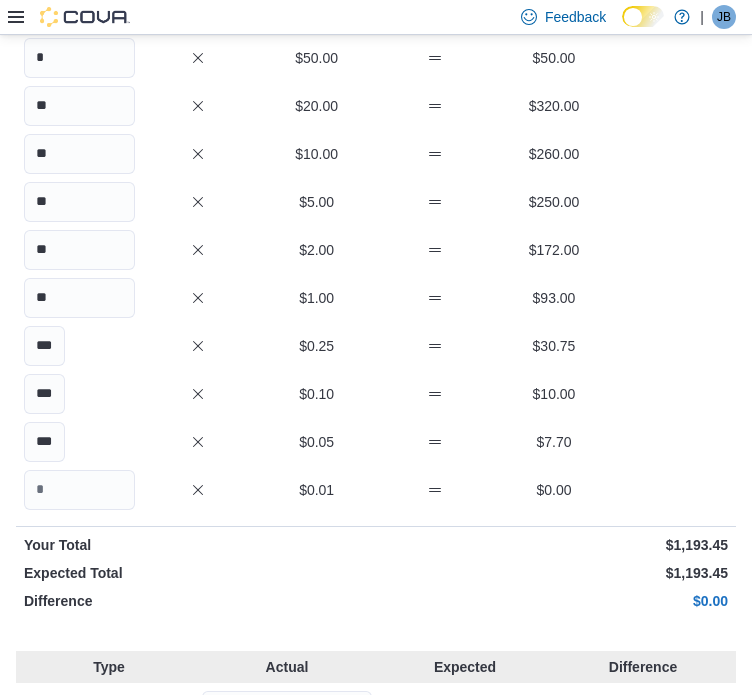 type on "******" 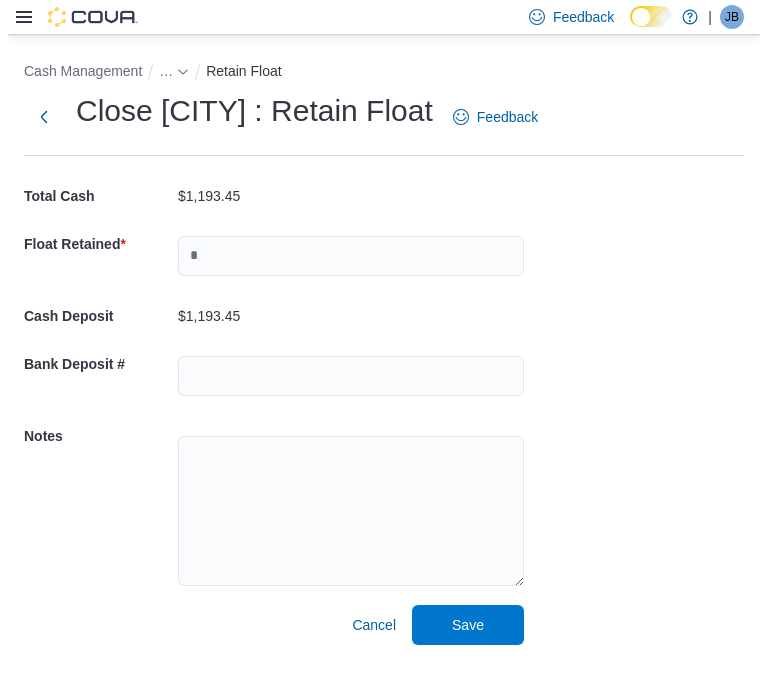 scroll, scrollTop: 0, scrollLeft: 0, axis: both 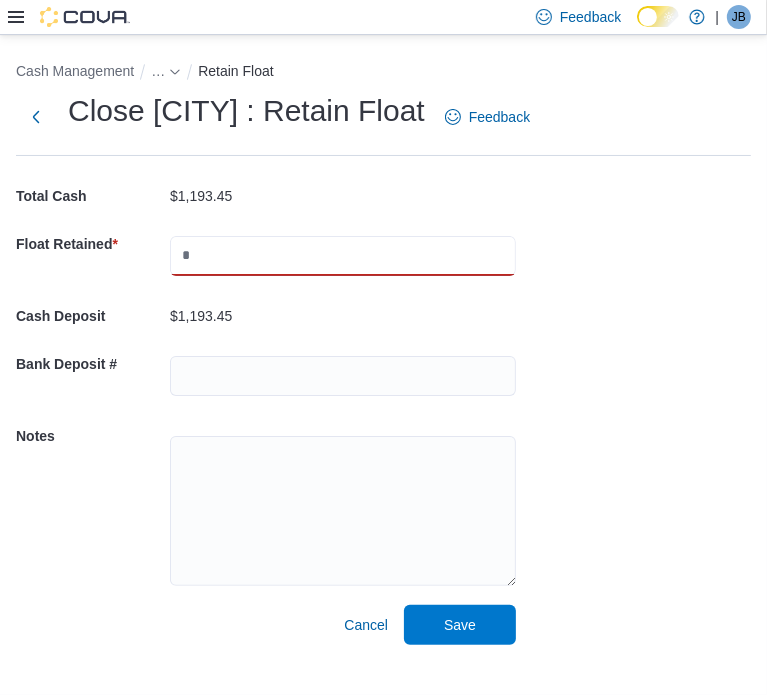 click at bounding box center (343, 256) 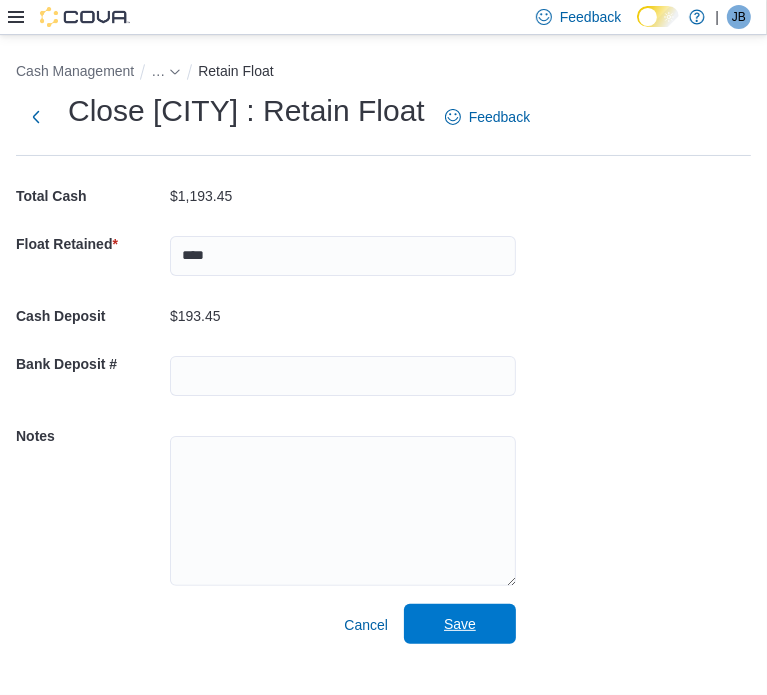 click on "Save" at bounding box center [460, 624] 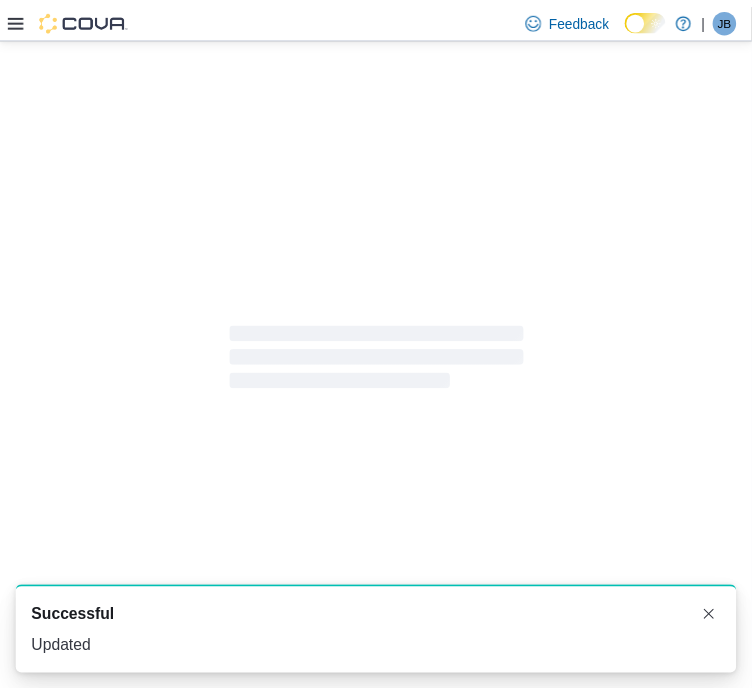scroll, scrollTop: 0, scrollLeft: 0, axis: both 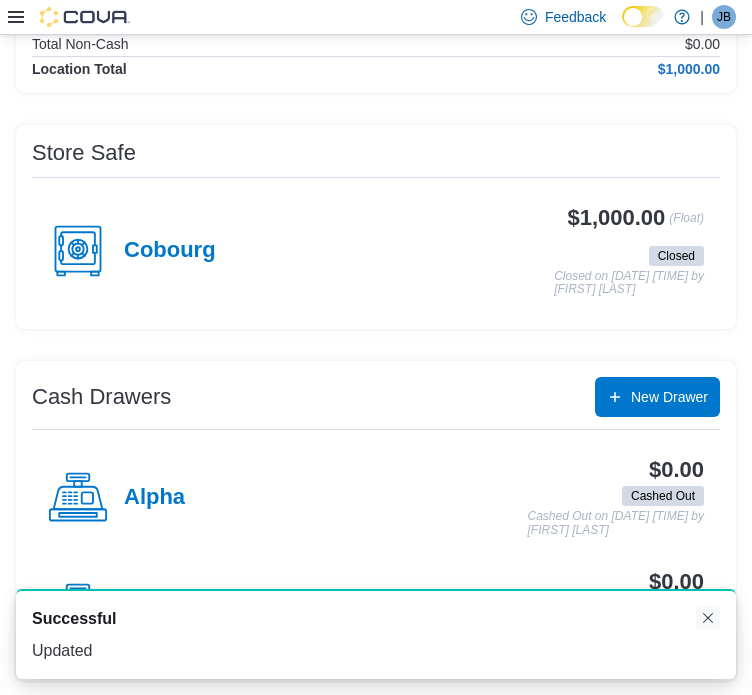 click at bounding box center [708, 618] 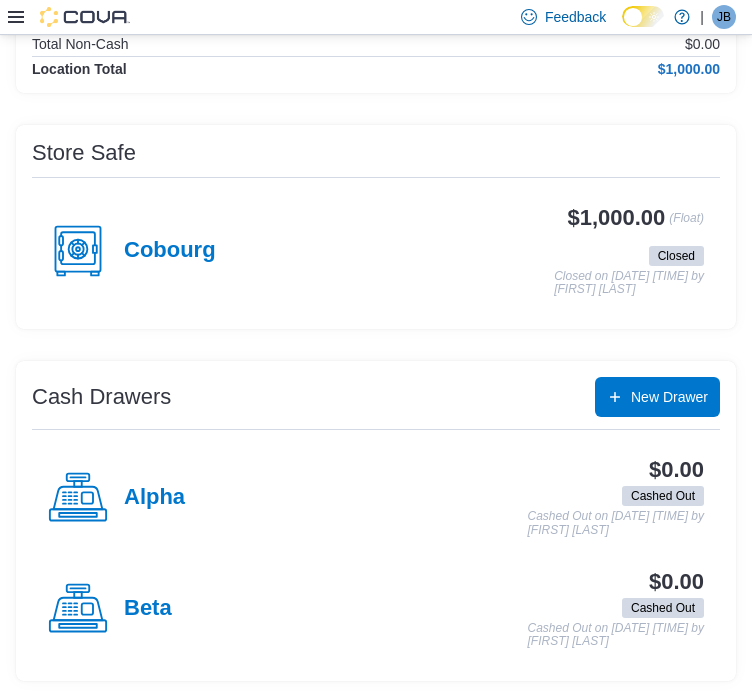 scroll, scrollTop: 85, scrollLeft: 0, axis: vertical 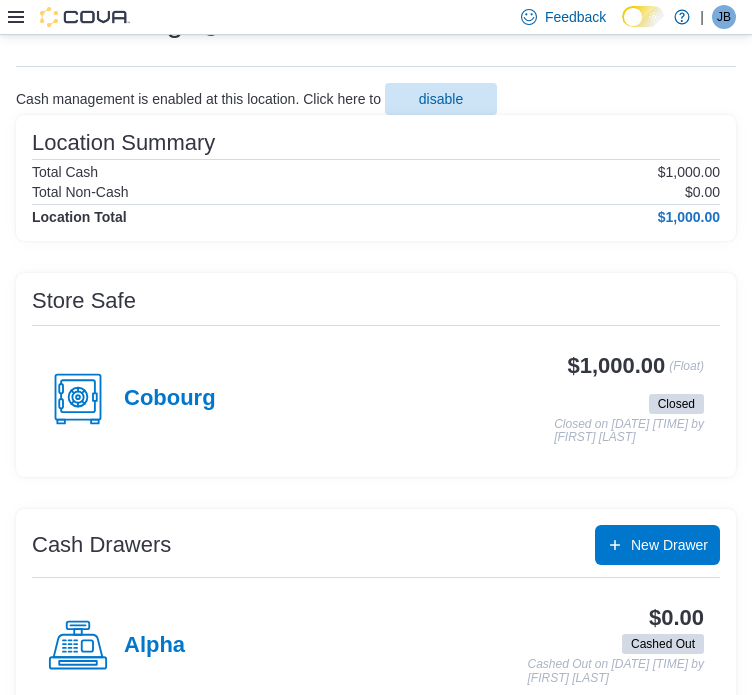 click at bounding box center [69, 17] 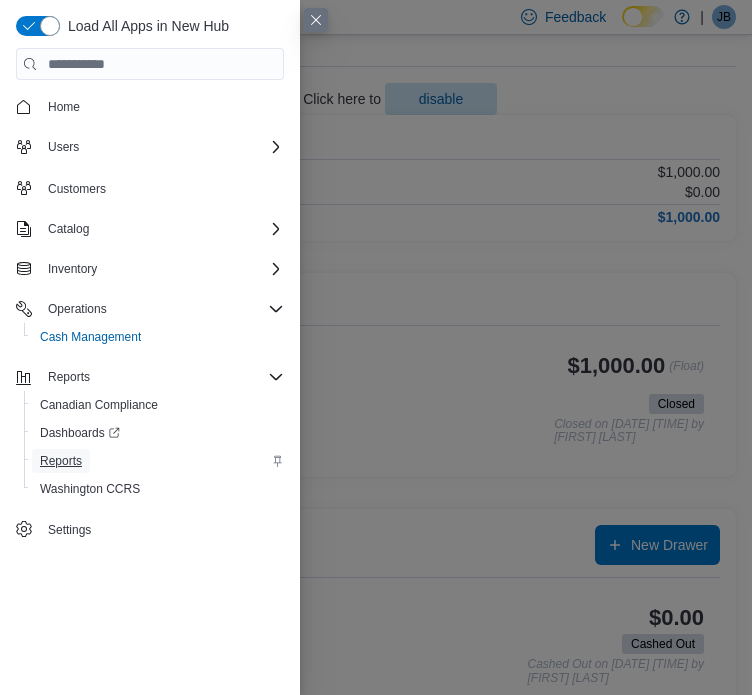 click on "Reports" at bounding box center (61, 461) 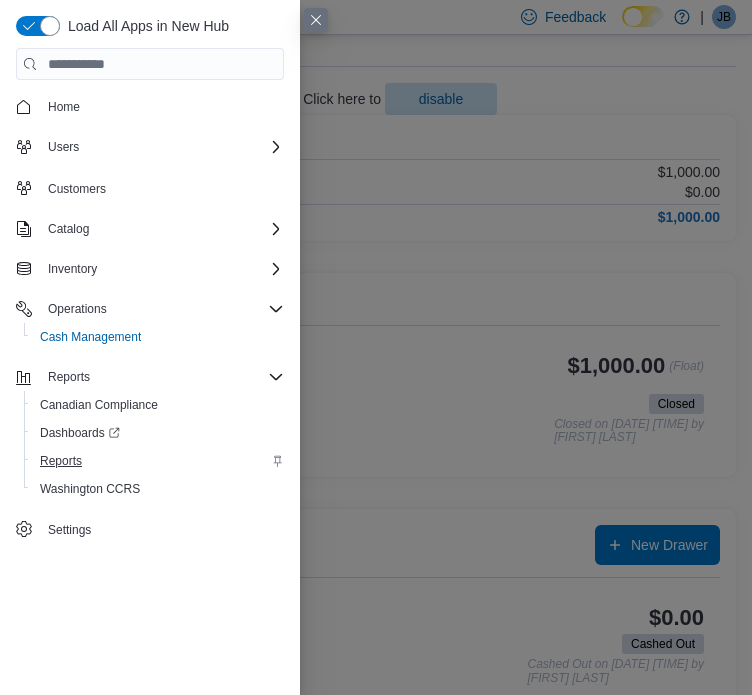 scroll, scrollTop: 0, scrollLeft: 0, axis: both 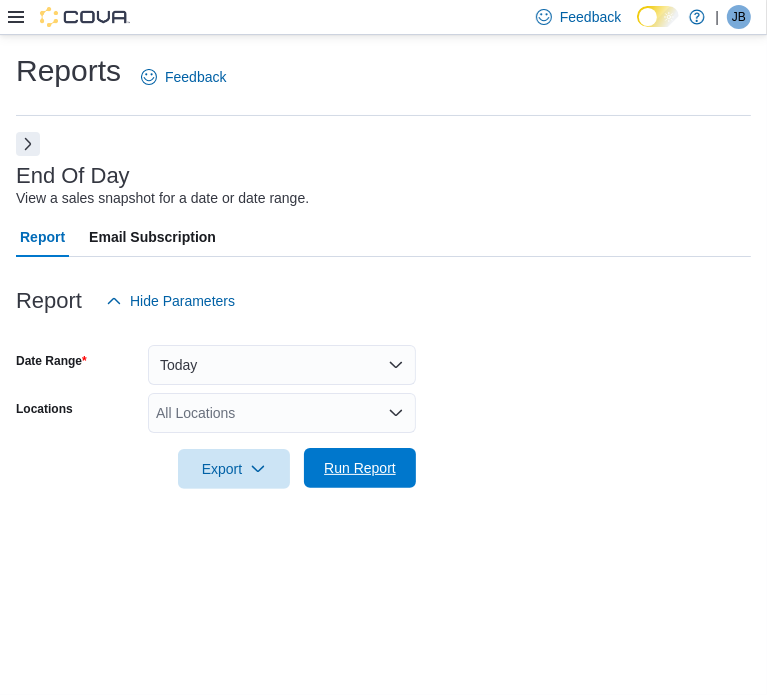 click on "Run Report" at bounding box center (360, 468) 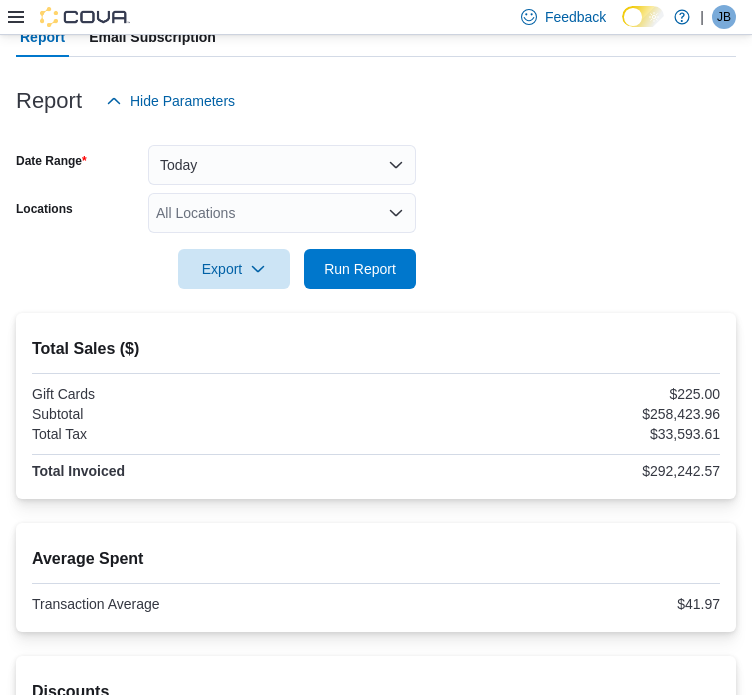 scroll, scrollTop: 200, scrollLeft: 0, axis: vertical 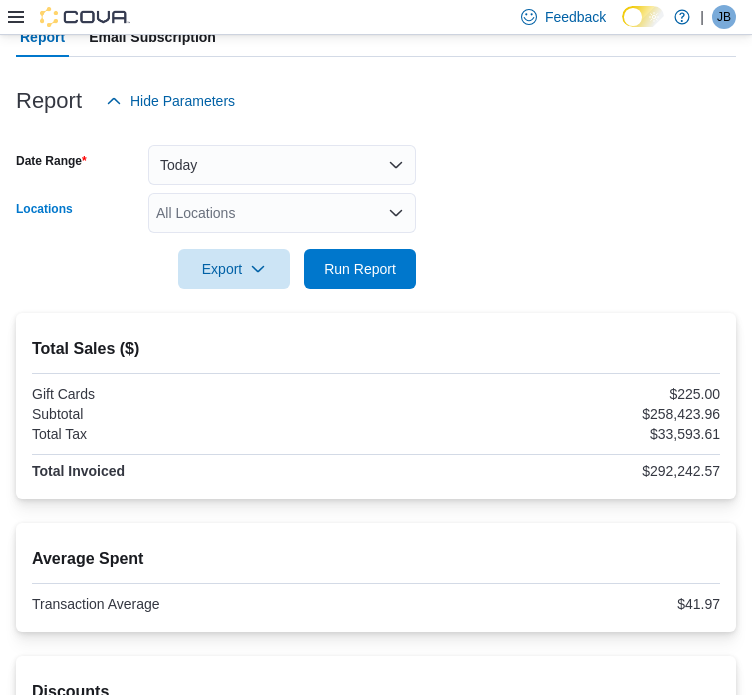click on "All Locations" at bounding box center (282, 213) 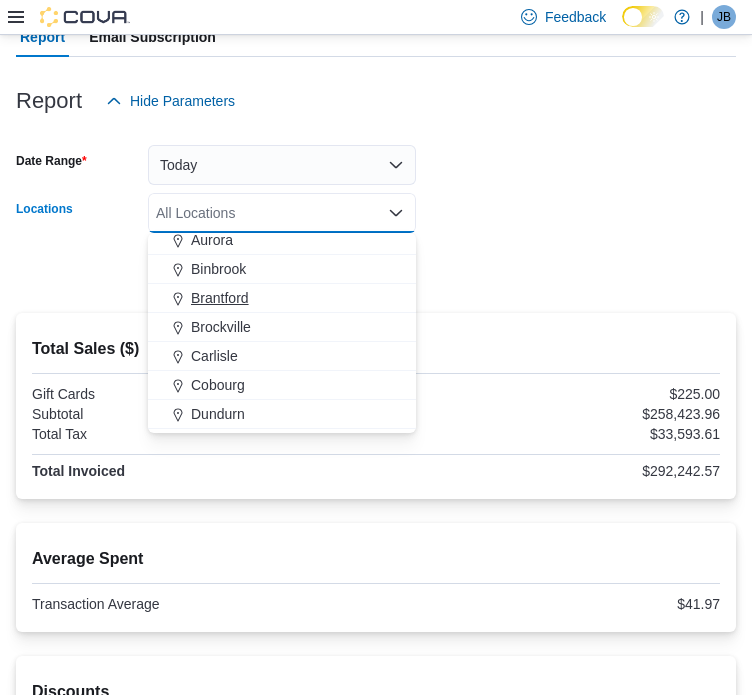 scroll, scrollTop: 100, scrollLeft: 0, axis: vertical 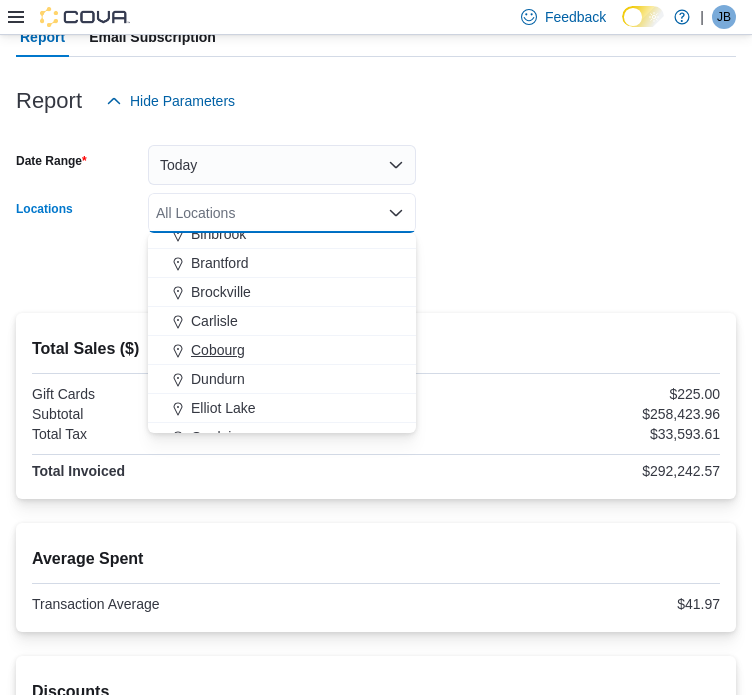 click on "Cobourg" at bounding box center (218, 350) 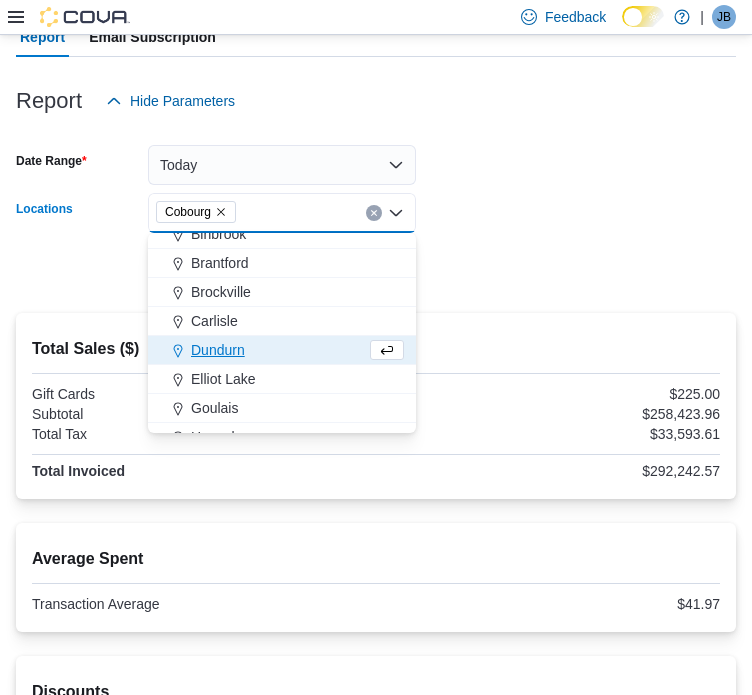 click on "Date Range Today Locations [CITY] Combo box. Selected. [CITY]. Press Backspace to delete [CITY]. Combo box input. All Locations. Type some text or, to display a list of choices, press Down Arrow. To exit the list of choices, press Escape. Export  Run Report" at bounding box center [376, 205] 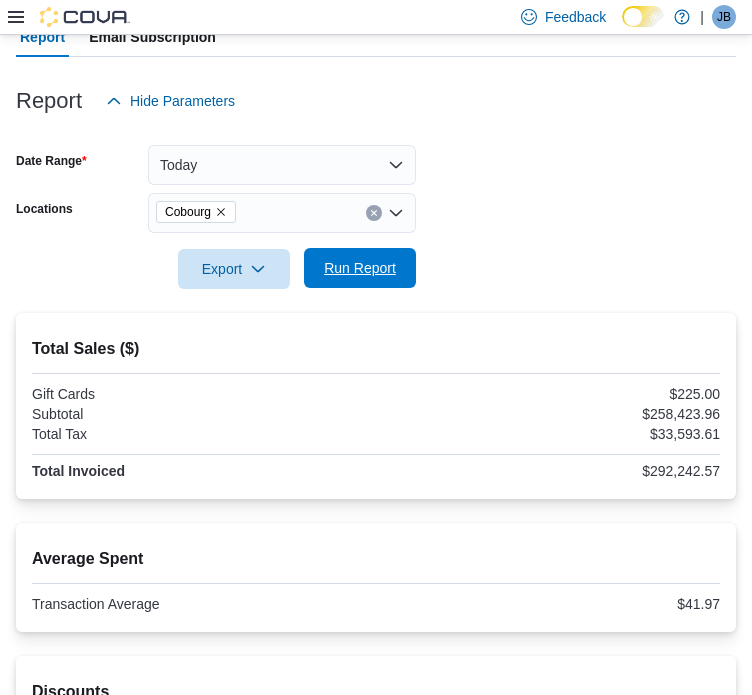 click on "Run Report" at bounding box center (360, 268) 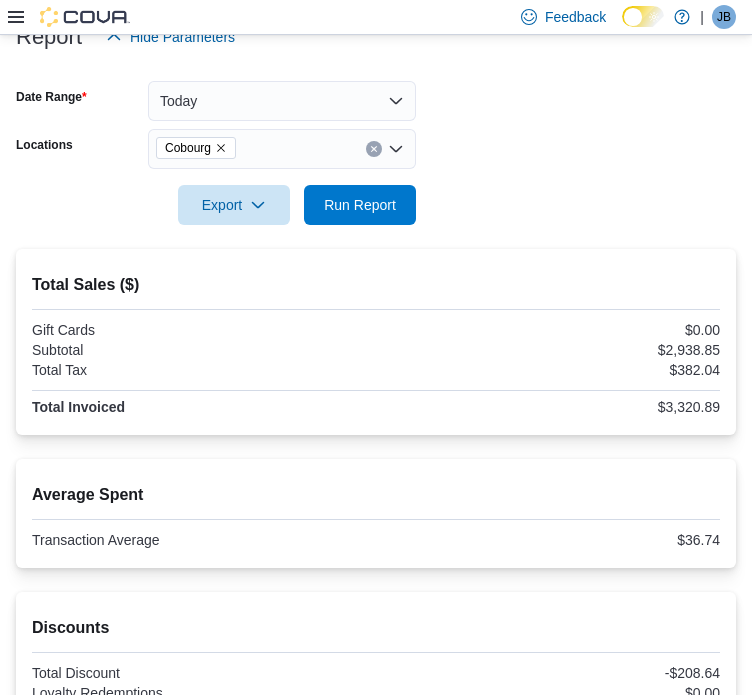 scroll, scrollTop: 300, scrollLeft: 0, axis: vertical 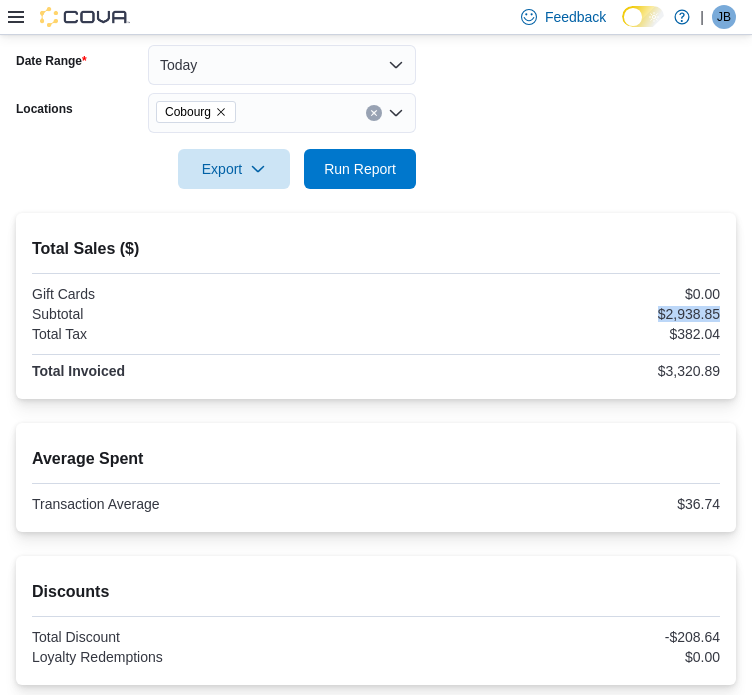 drag, startPoint x: 168, startPoint y: 333, endPoint x: 104, endPoint y: 334, distance: 64.00781 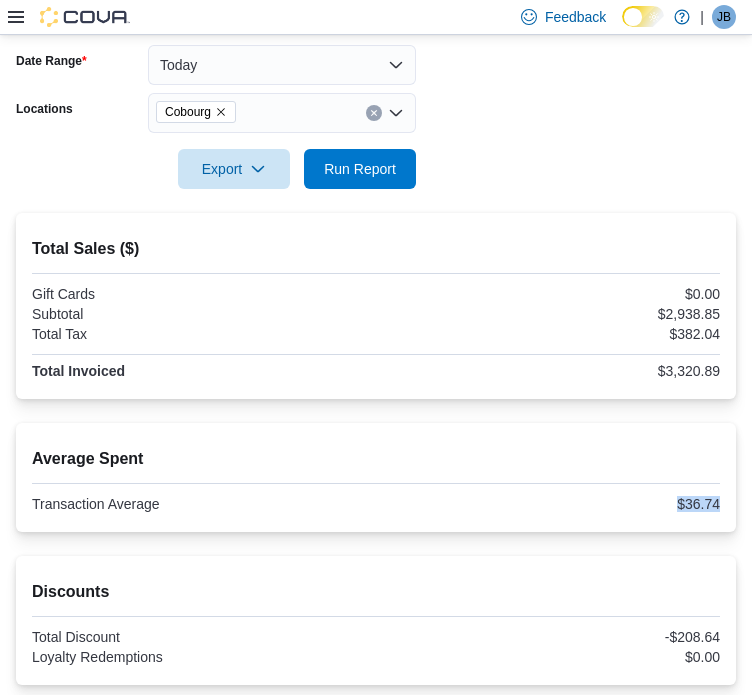 drag, startPoint x: 363, startPoint y: 288, endPoint x: 309, endPoint y: 300, distance: 55.31727 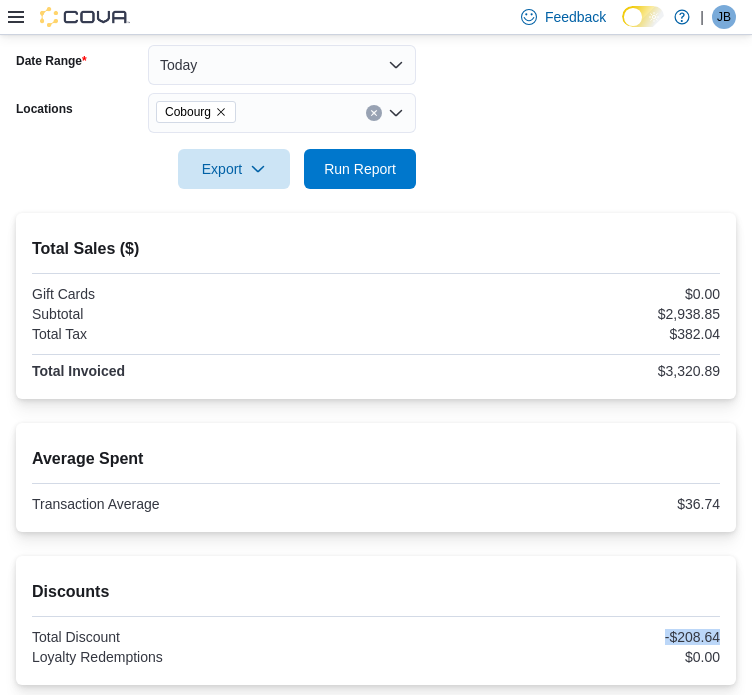 drag, startPoint x: 544, startPoint y: 290, endPoint x: 484, endPoint y: 303, distance: 61.39218 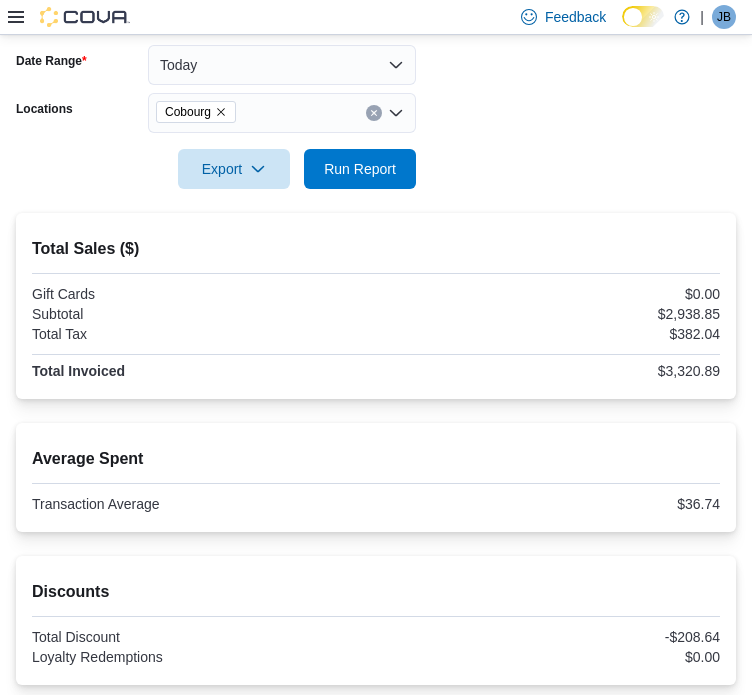 drag, startPoint x: 169, startPoint y: 546, endPoint x: 112, endPoint y: 548, distance: 57.035076 